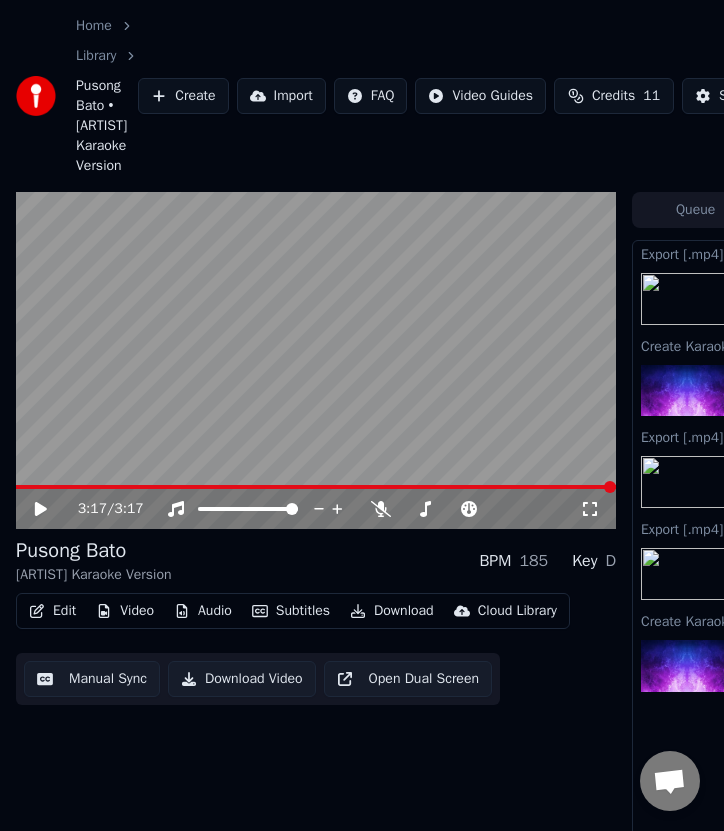 scroll, scrollTop: 0, scrollLeft: 358, axis: horizontal 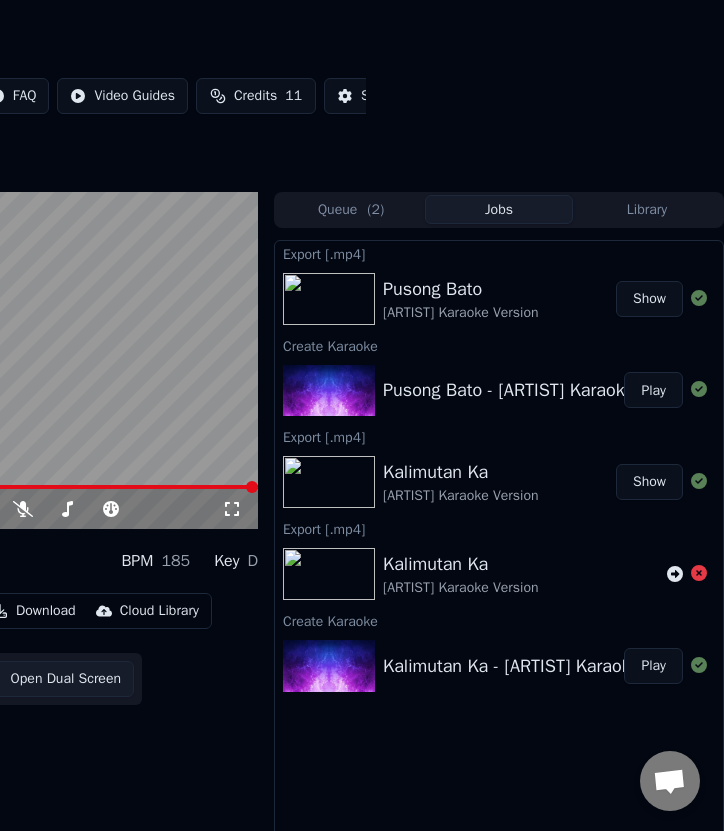 click on "Home Library Pusong Bato • [ARTIST] Karaoke Version Create Import FAQ Video Guides Credits 3:17  /  3:17 Pusong Bato [ARTIST] Karaoke Version BPM 185 Key D Edit Video Audio Subtitles Download Cloud Library Manual Sync Download Video Open Dual Screen Queue ( 2 ) Jobs Library Export [.mp4] Pusong Bato [ARTIST] Karaoke Version Show Create Karaoke Pusong Bato - [ARTIST] Karaoke Version Play Export [.mp4] Kalimutan Ka [ARTIST] Karaoke Version Show Export [.mp4] Kalimutan Ka [ARTIST] Karaoke Version Create Karaoke Kalimutan Ka - [ARTIST] Karaoke Version Play" at bounding box center (4, 415) 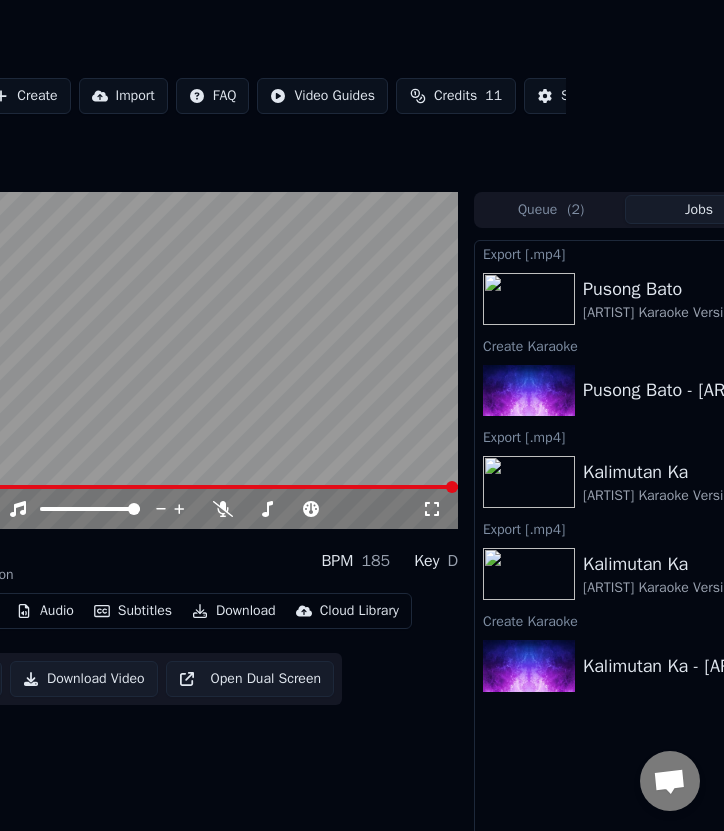 scroll, scrollTop: 0, scrollLeft: 0, axis: both 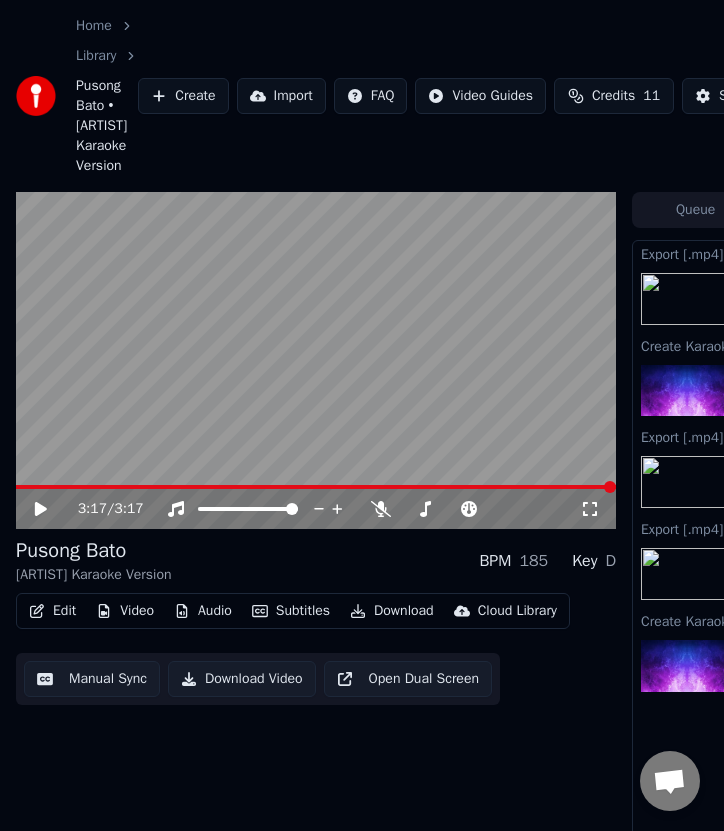 click on "Create" at bounding box center (183, 96) 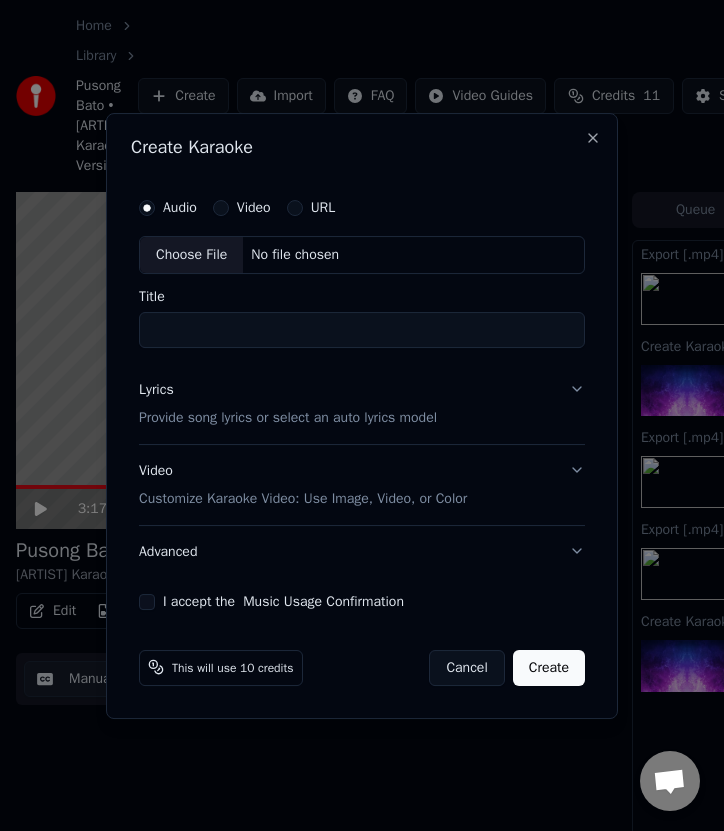 click on "No file chosen" at bounding box center (295, 255) 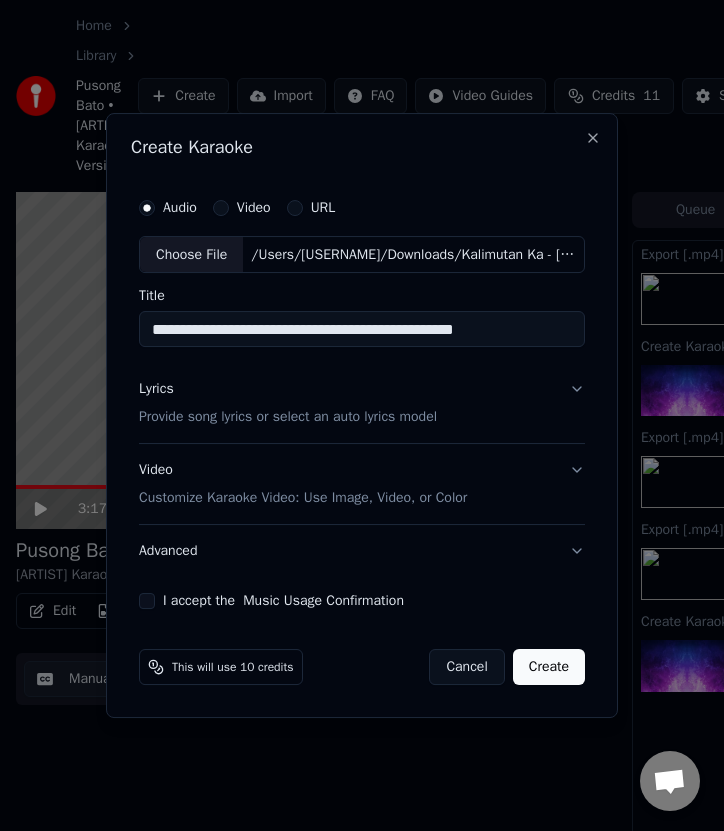 drag, startPoint x: 354, startPoint y: 333, endPoint x: 548, endPoint y: 333, distance: 194 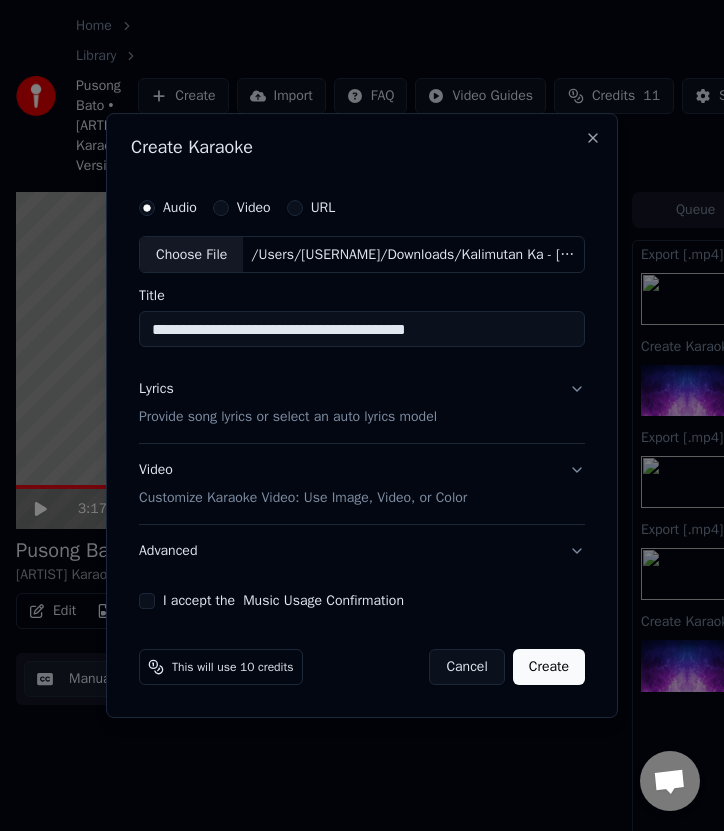 type on "**********" 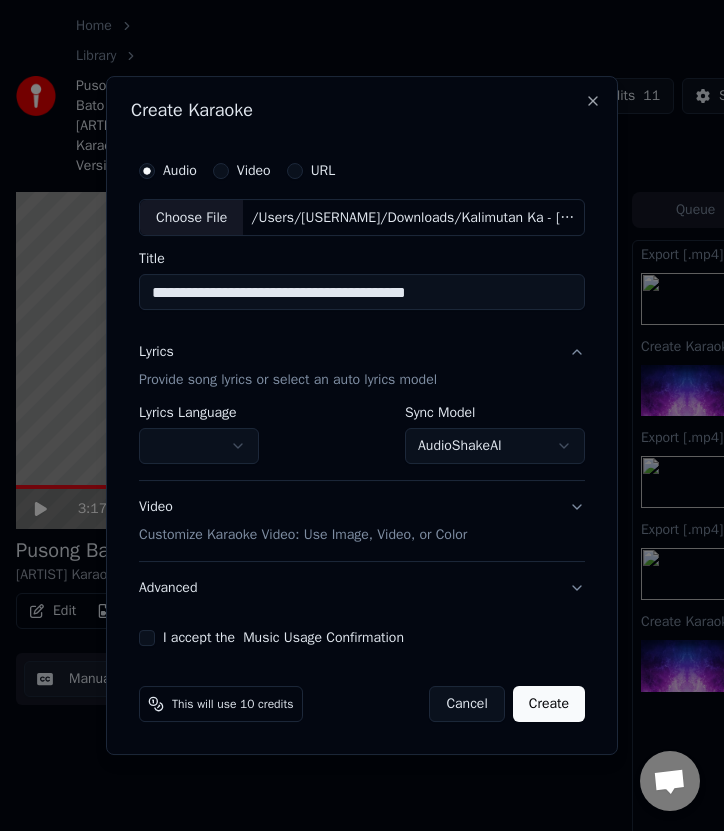 click on "AudioShakeAI" at bounding box center (495, 447) 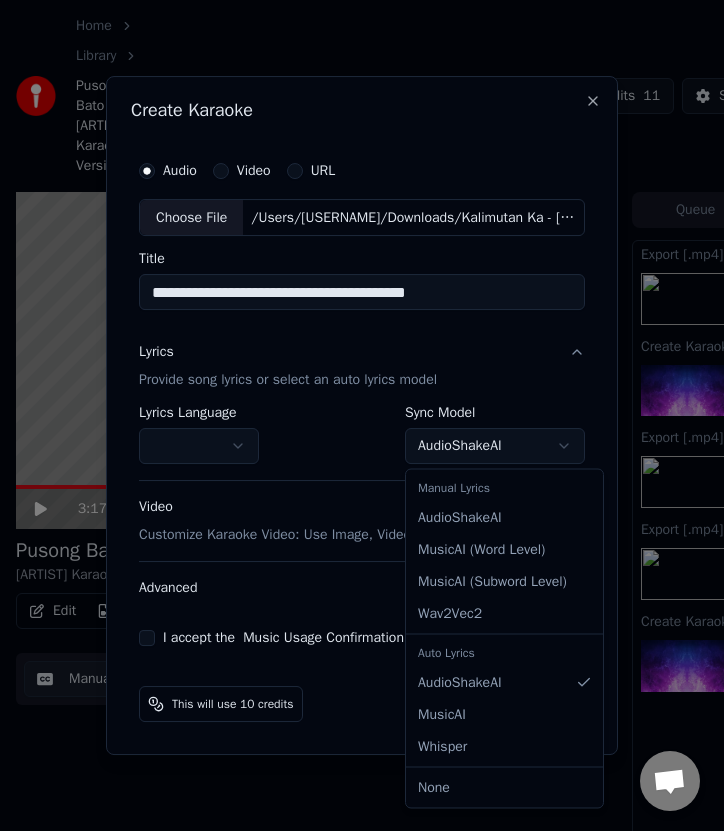 select on "**********" 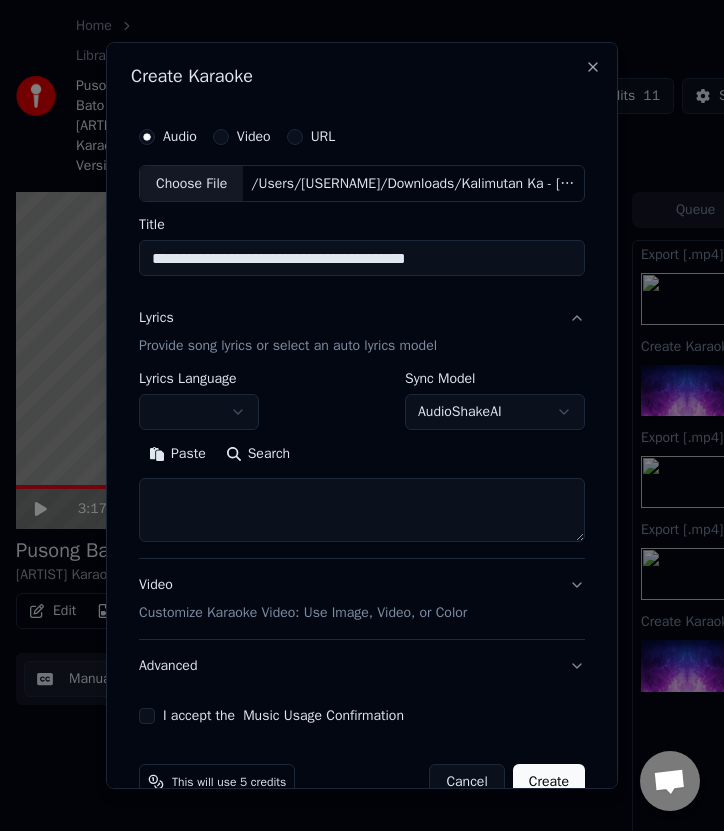 click at bounding box center [199, 413] 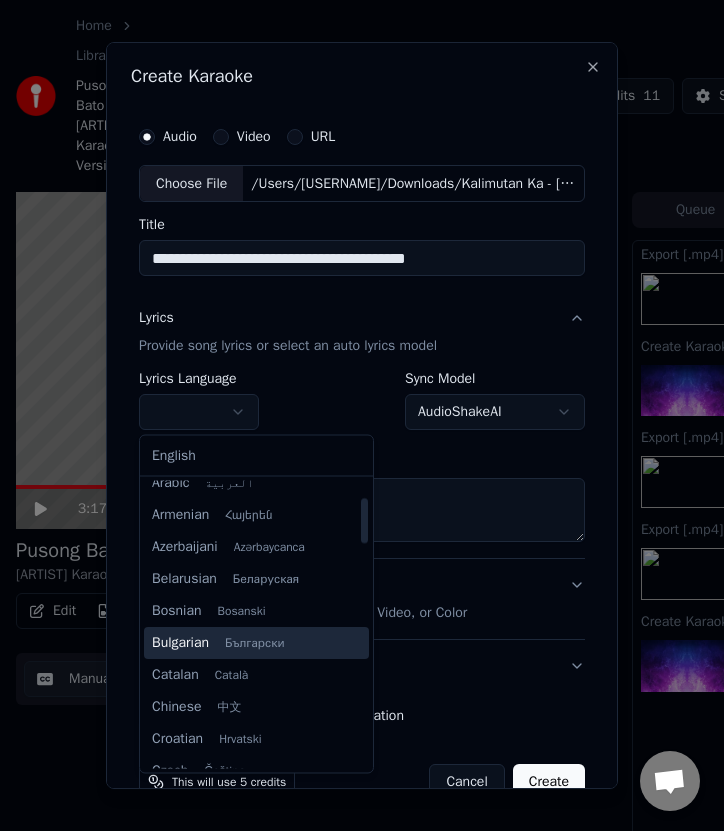 scroll, scrollTop: 248, scrollLeft: 0, axis: vertical 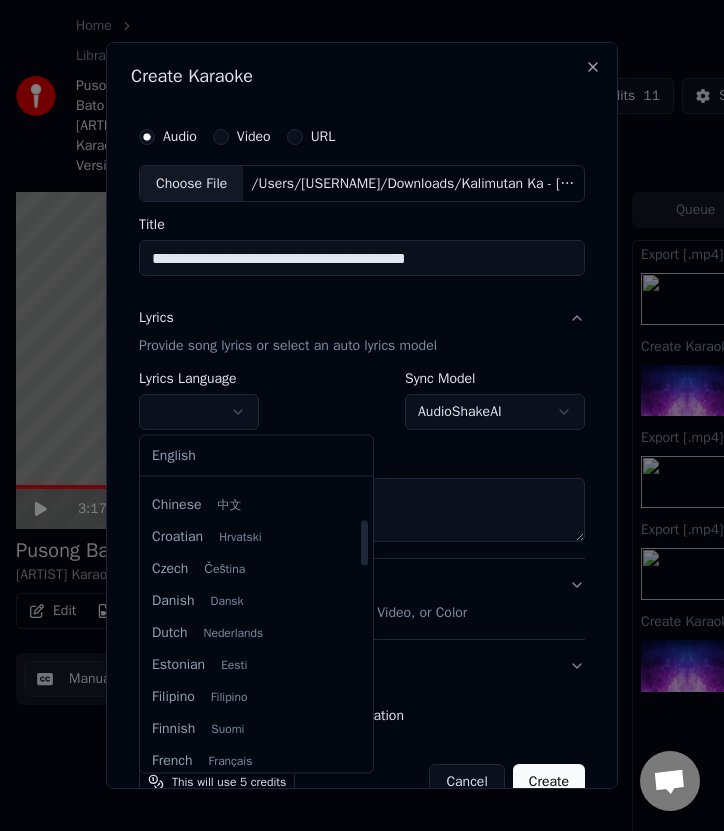 select on "**" 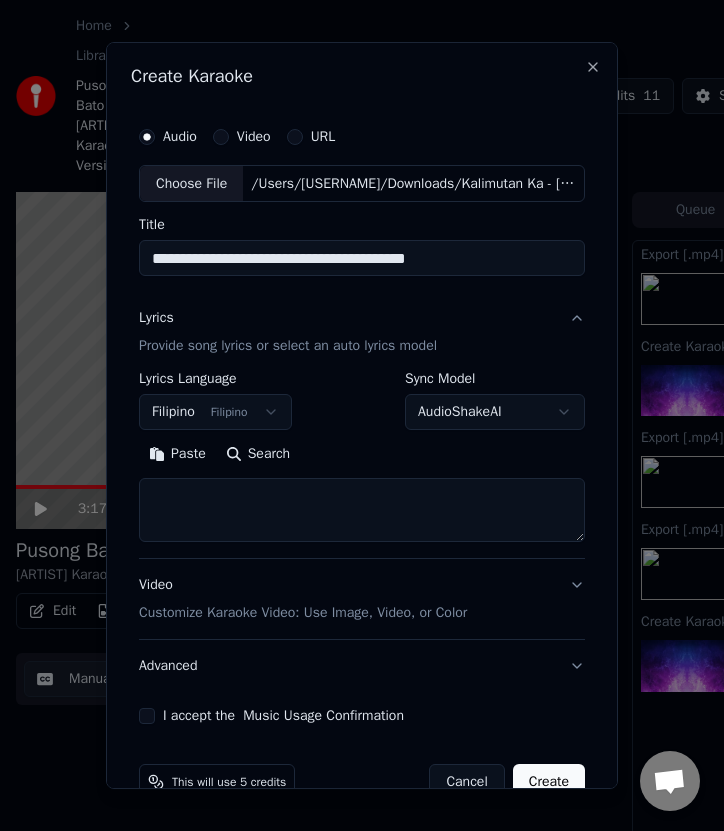 click at bounding box center [362, 511] 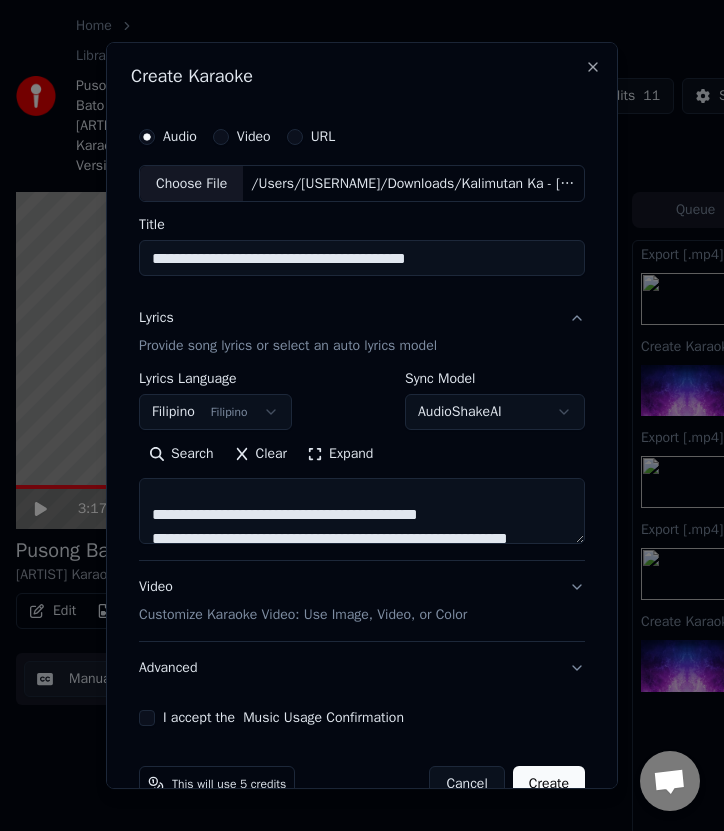 scroll, scrollTop: 0, scrollLeft: 0, axis: both 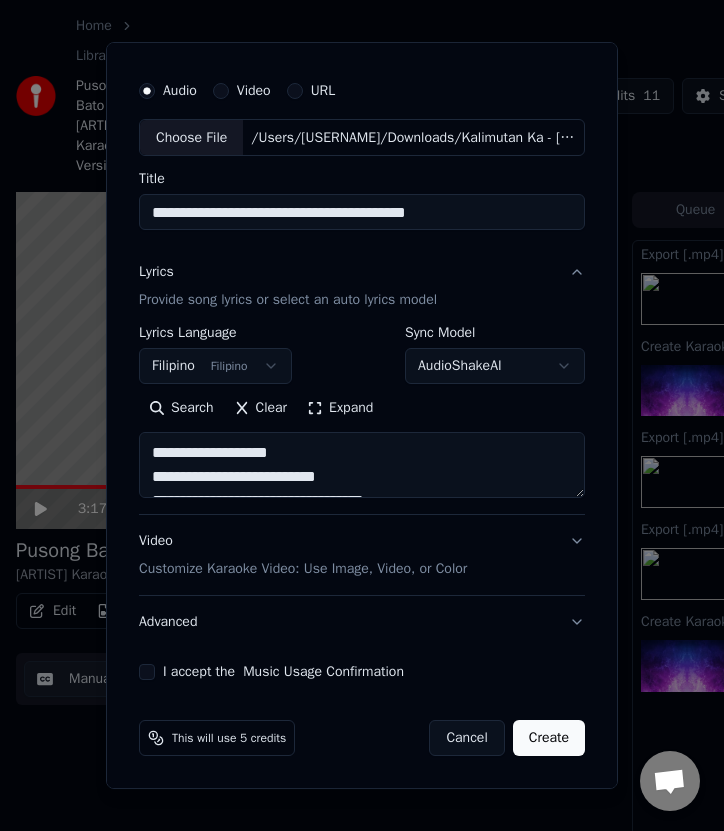 type on "**********" 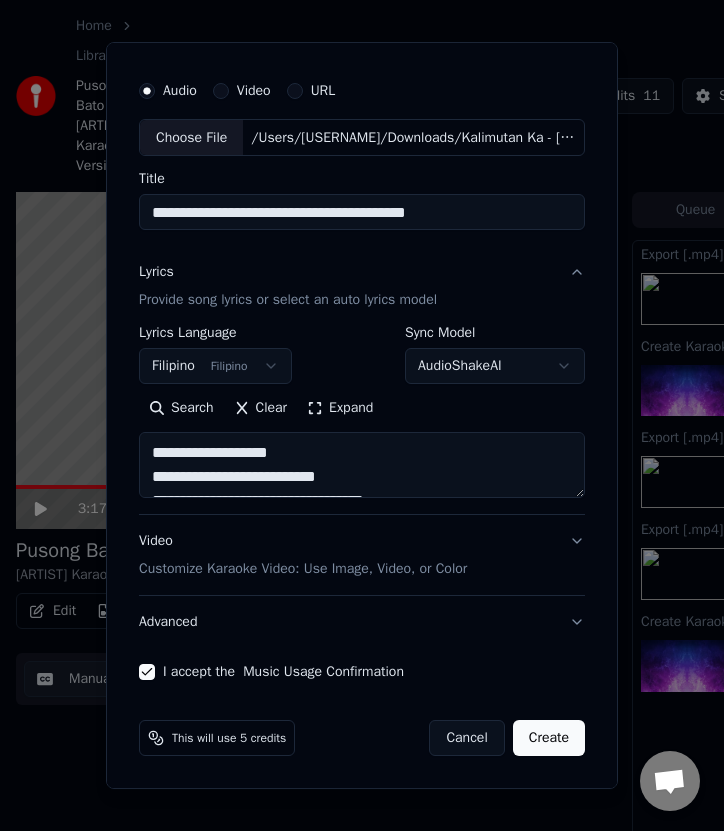 click on "Video Customize Karaoke Video: Use Image, Video, or Color" at bounding box center [362, 556] 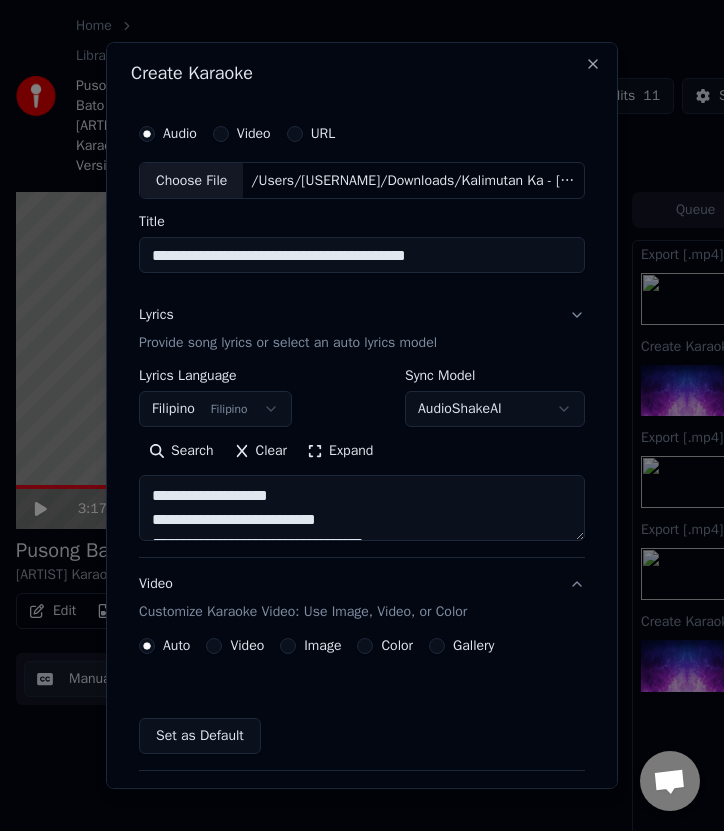 scroll, scrollTop: 0, scrollLeft: 0, axis: both 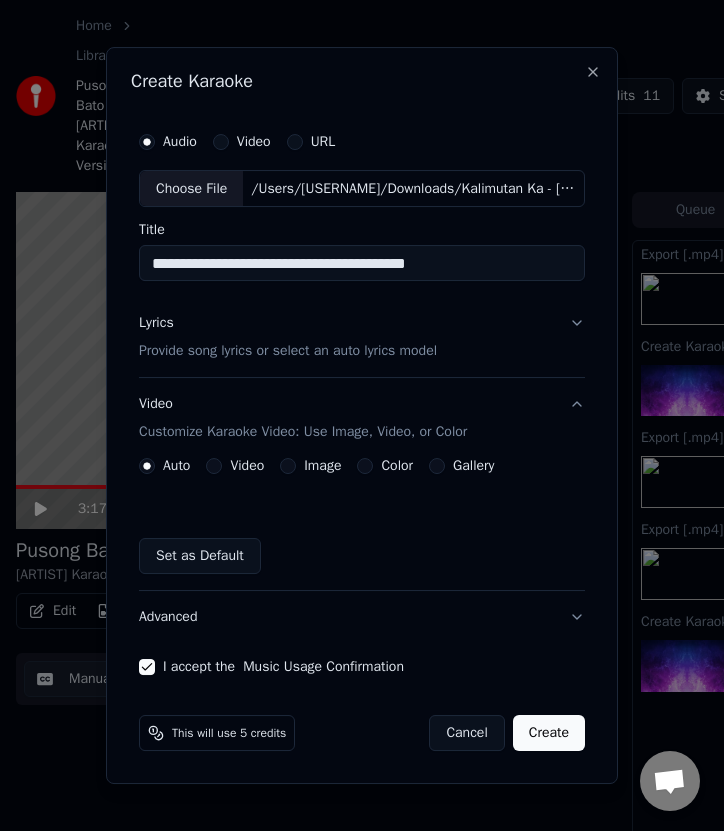 click on "Video" at bounding box center [214, 466] 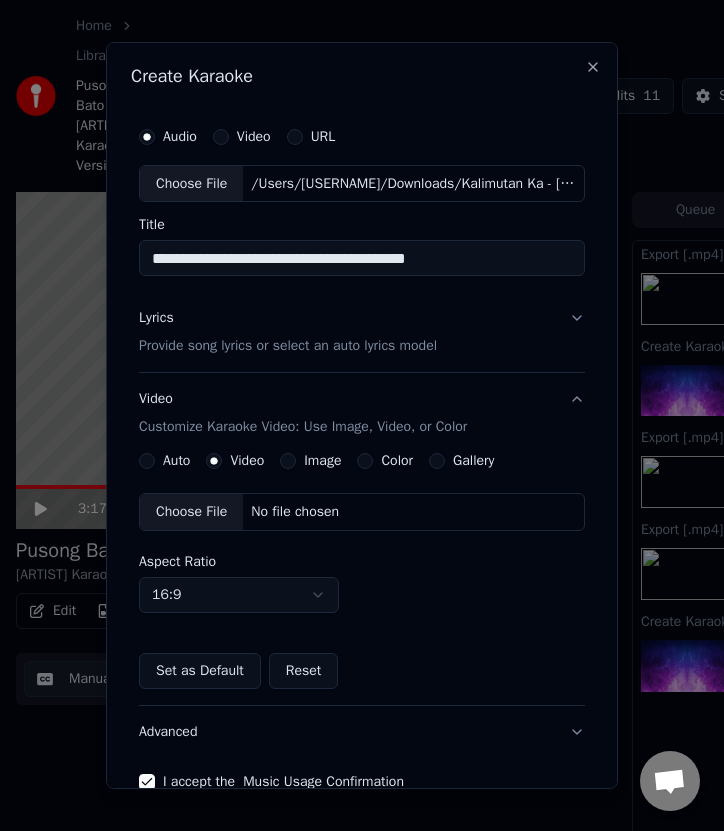click on "No file chosen" at bounding box center (295, 512) 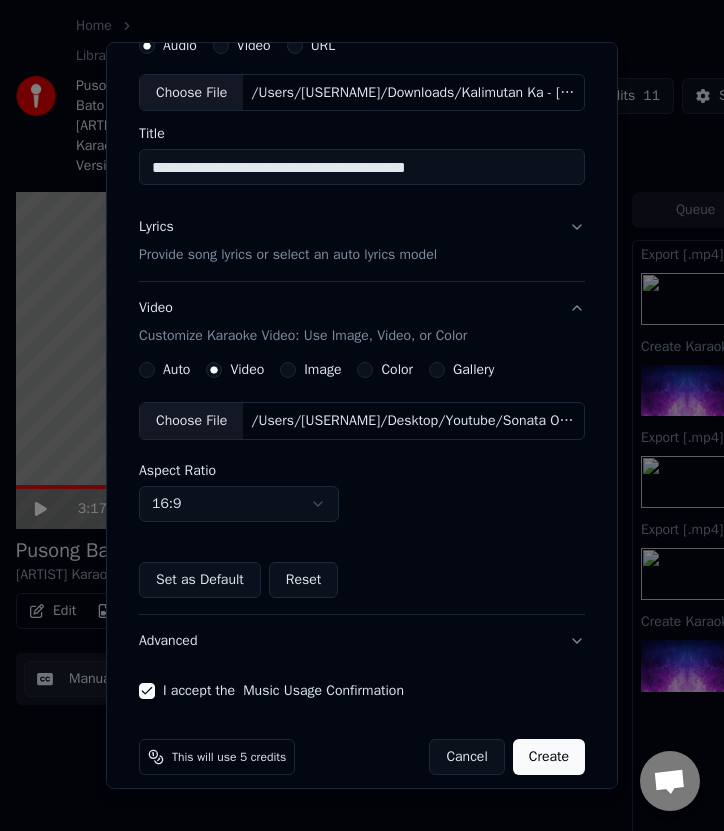 scroll, scrollTop: 110, scrollLeft: 0, axis: vertical 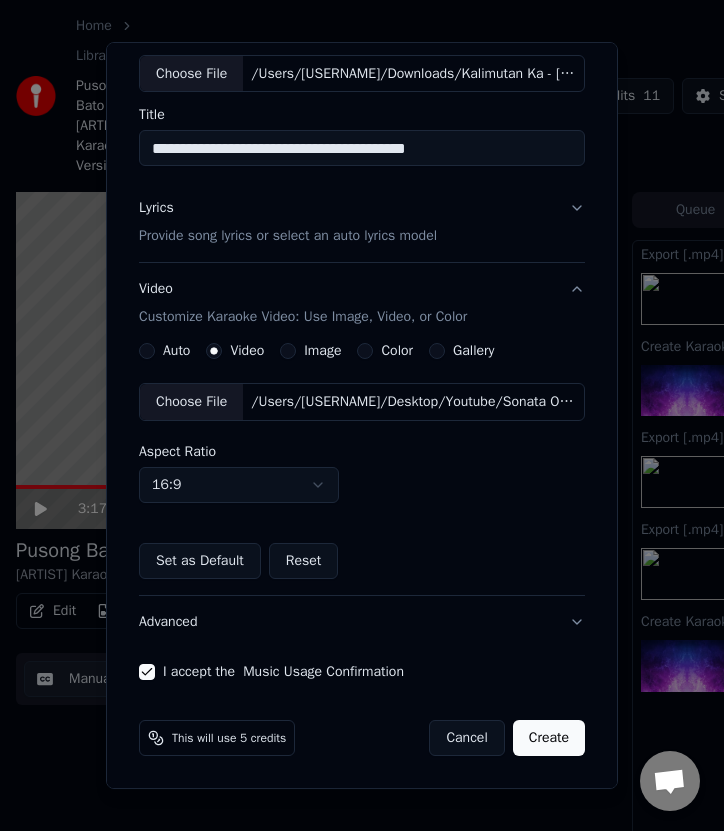 click on "Create" at bounding box center (549, 738) 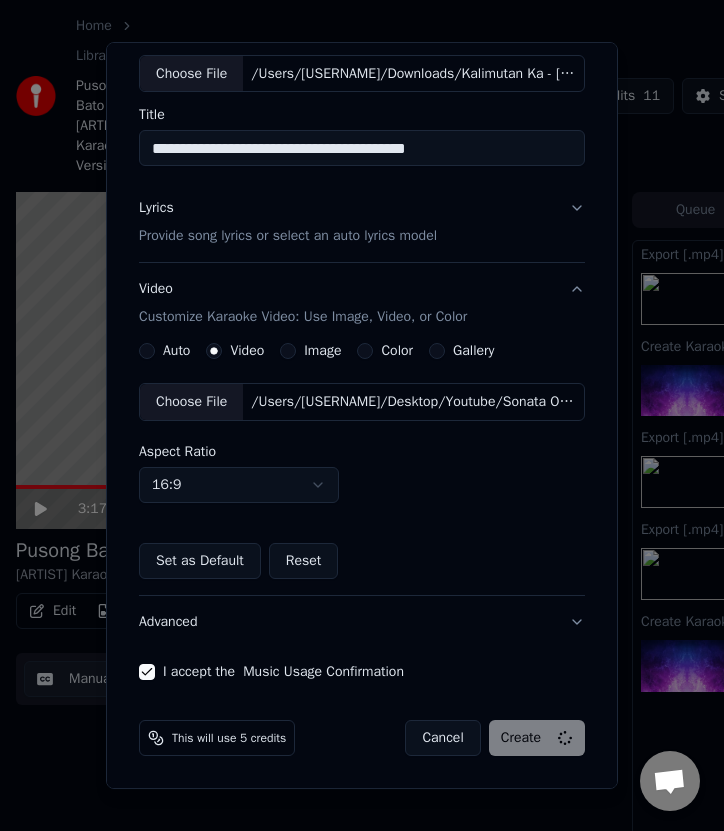 type 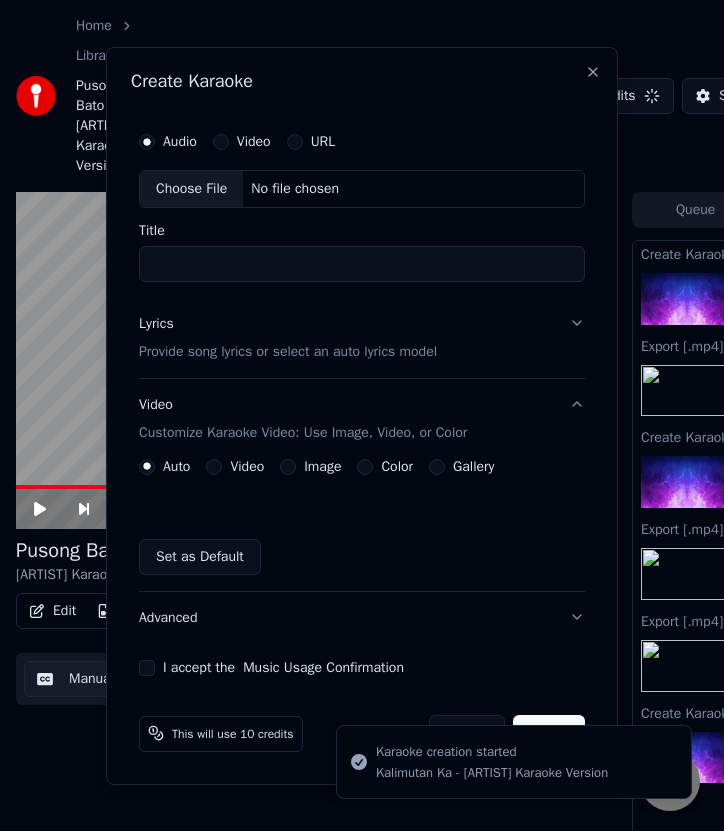 scroll, scrollTop: 0, scrollLeft: 0, axis: both 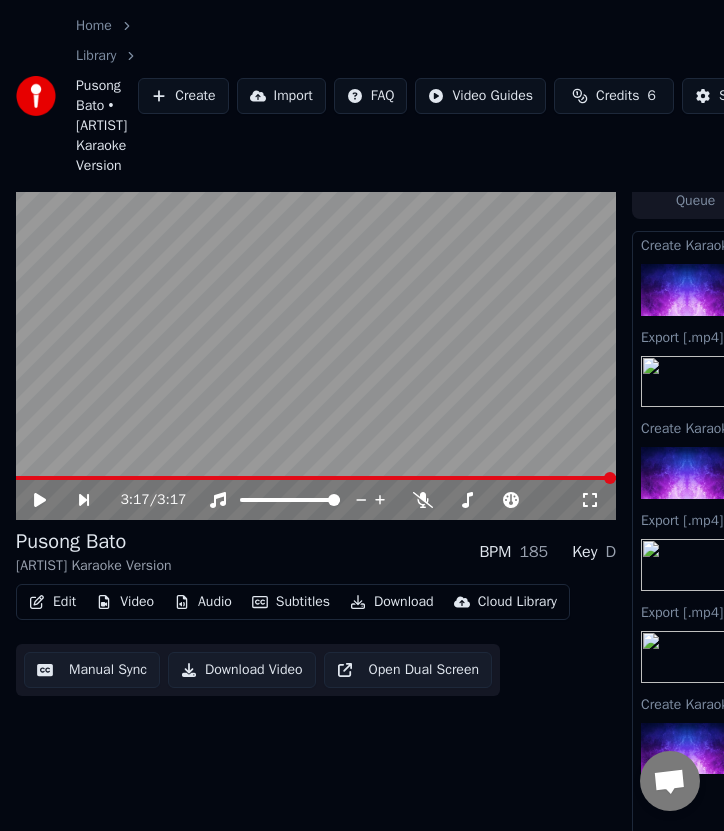 click on "Edit" at bounding box center [52, 602] 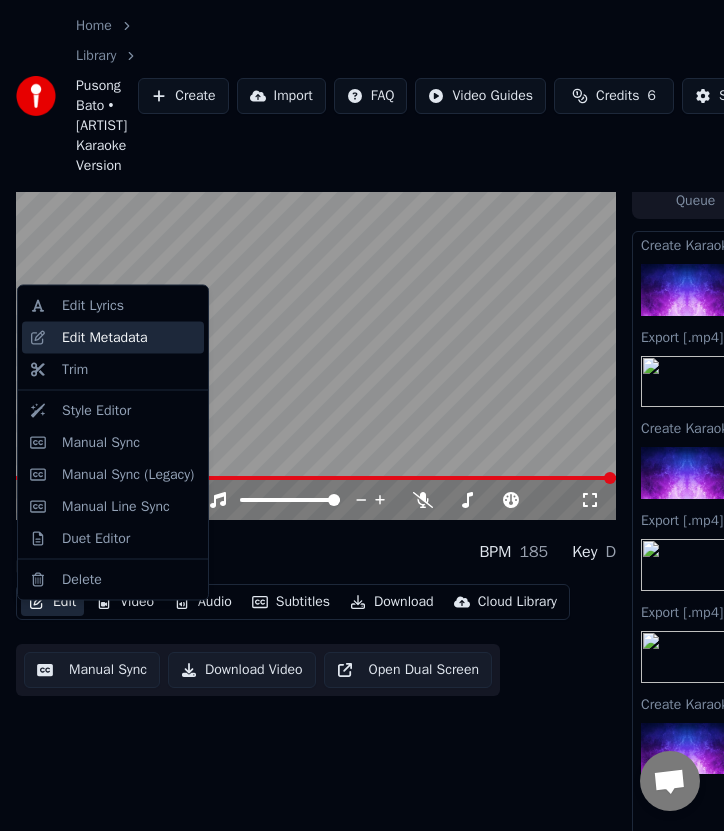click on "Edit Metadata" at bounding box center [105, 337] 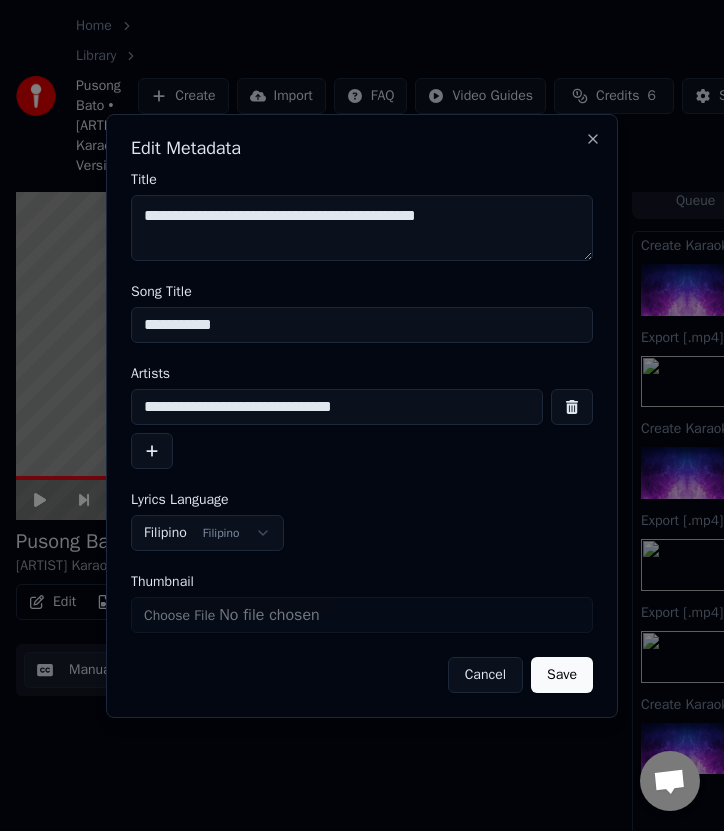 click on "Cancel" at bounding box center (485, 675) 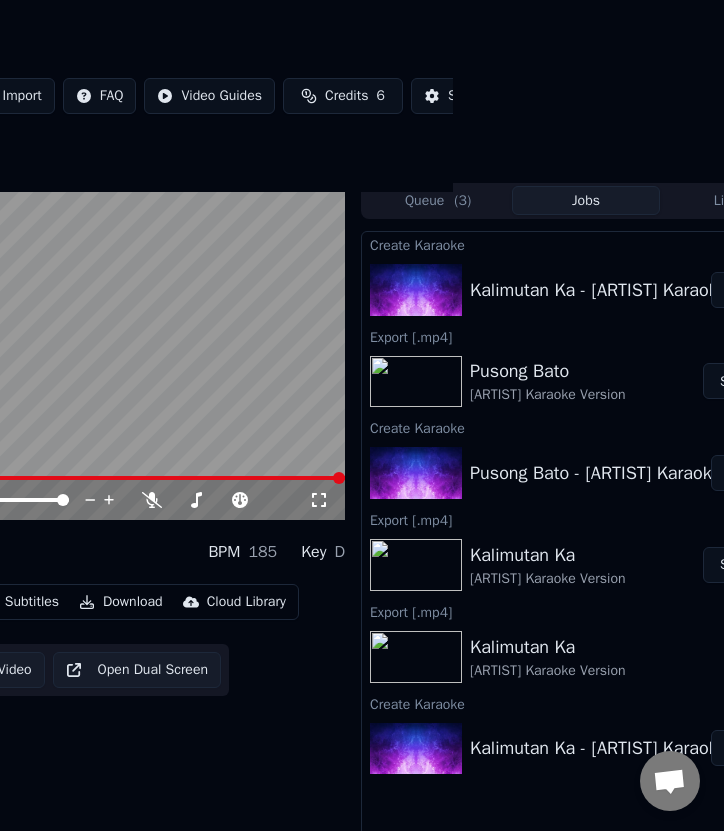 scroll, scrollTop: 9, scrollLeft: 358, axis: both 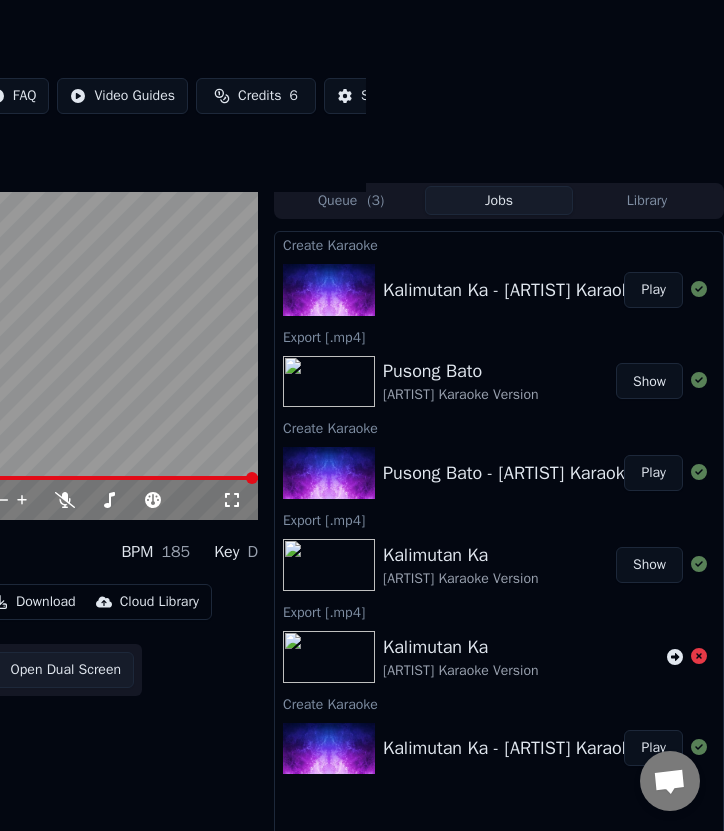 click on "Kalimutan Ka - [ARTIST] Karaoke Version" at bounding box center (543, 290) 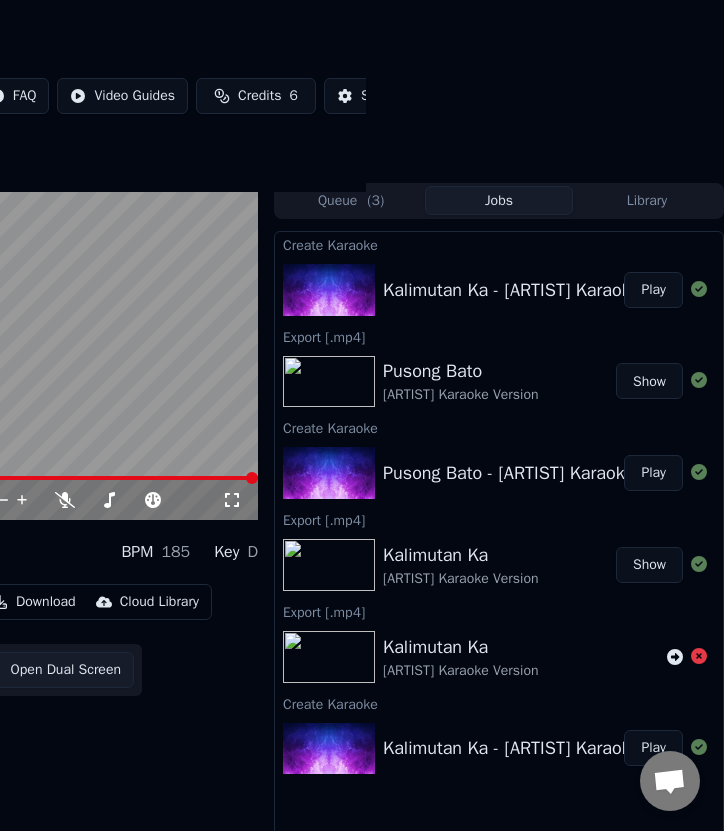 click on "Play" at bounding box center (653, 290) 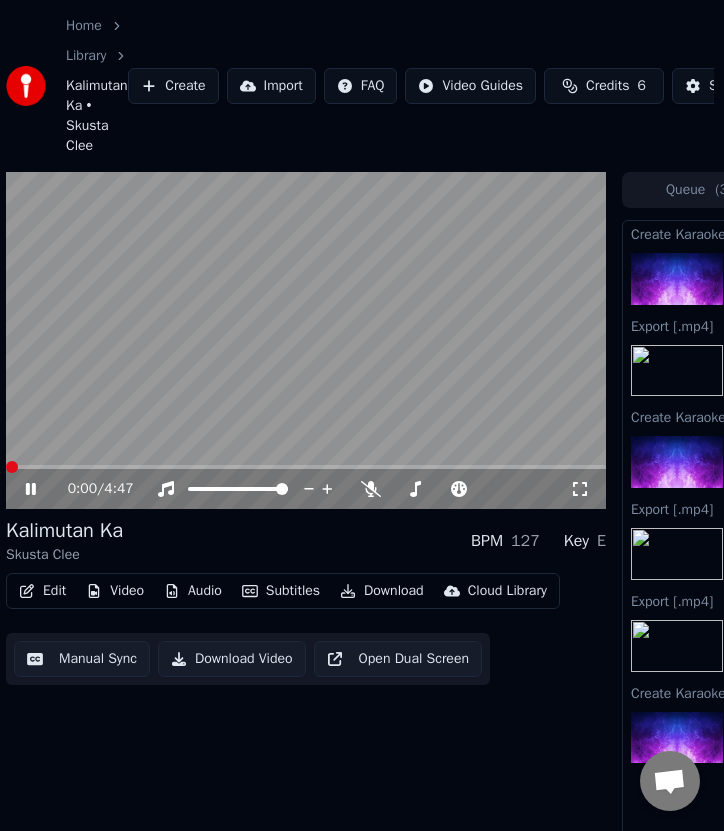 scroll, scrollTop: 0, scrollLeft: 0, axis: both 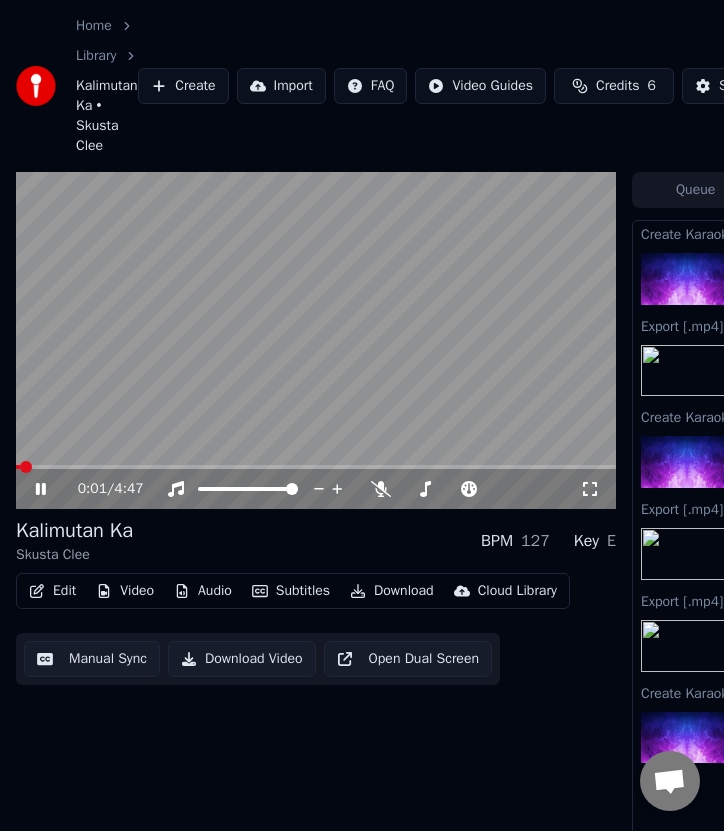 click on "Edit" at bounding box center (52, 591) 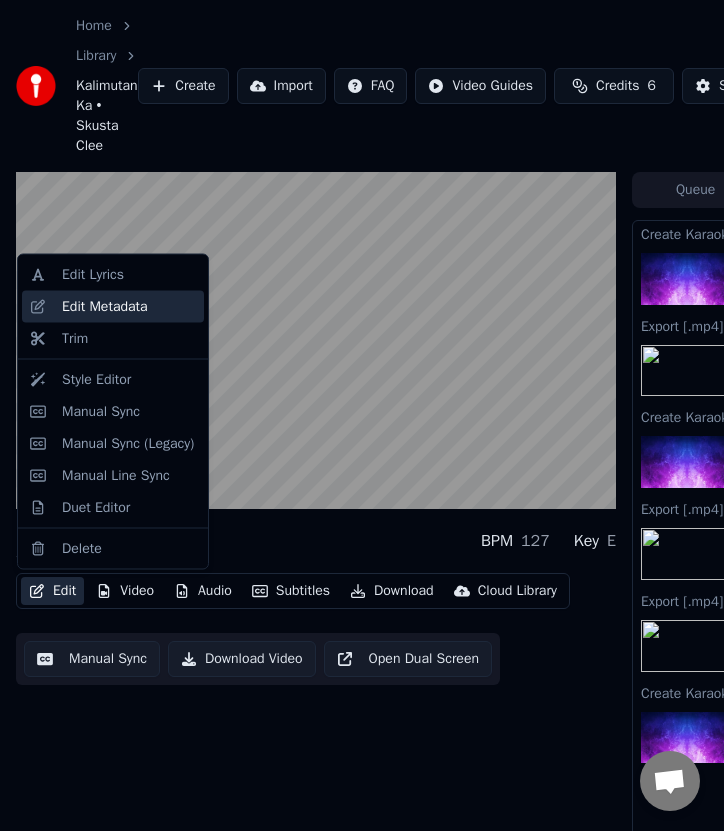 click on "Edit Metadata" at bounding box center (105, 306) 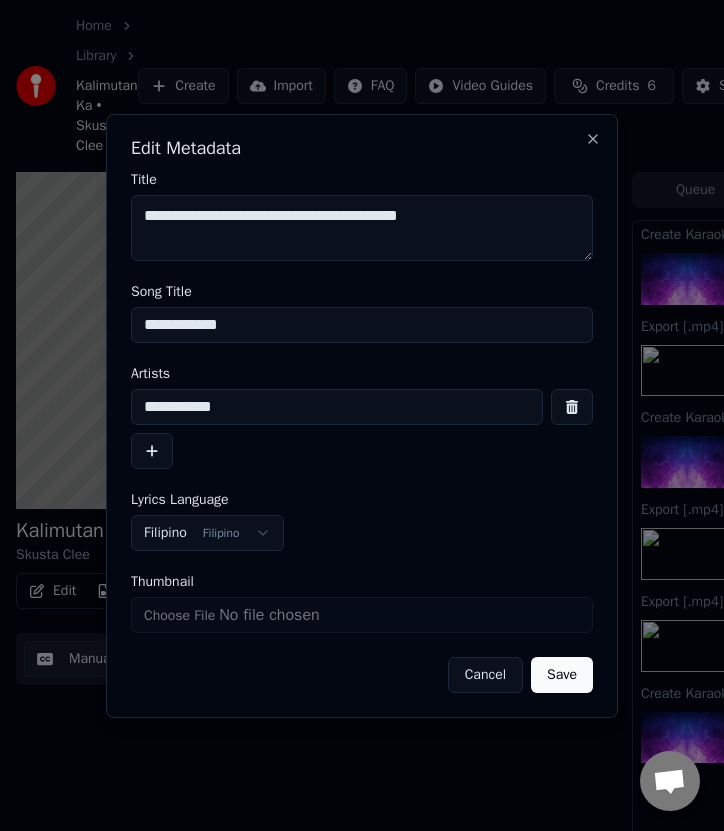 drag, startPoint x: 344, startPoint y: 217, endPoint x: 474, endPoint y: 228, distance: 130.46455 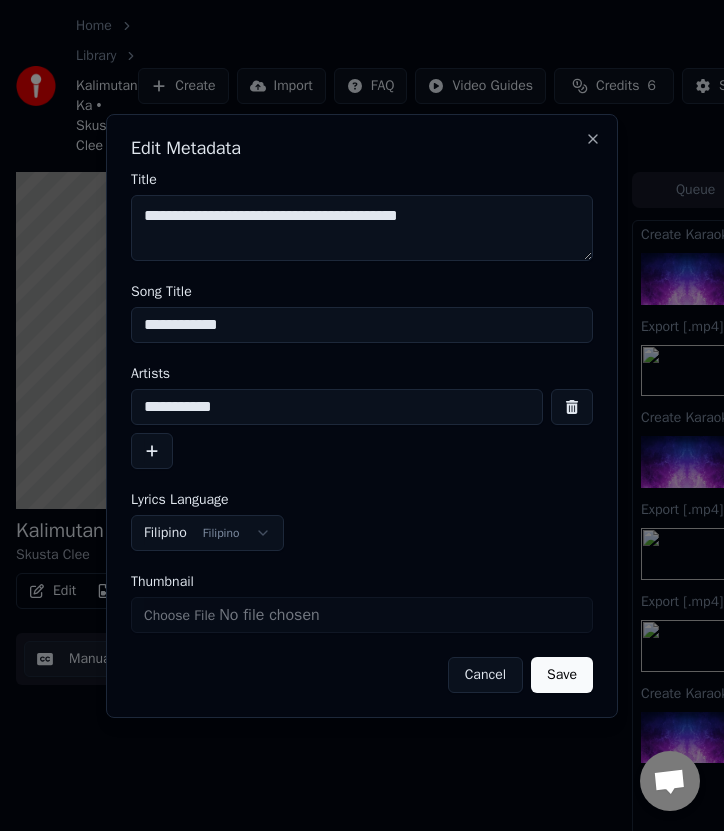 click on "**********" at bounding box center (362, 228) 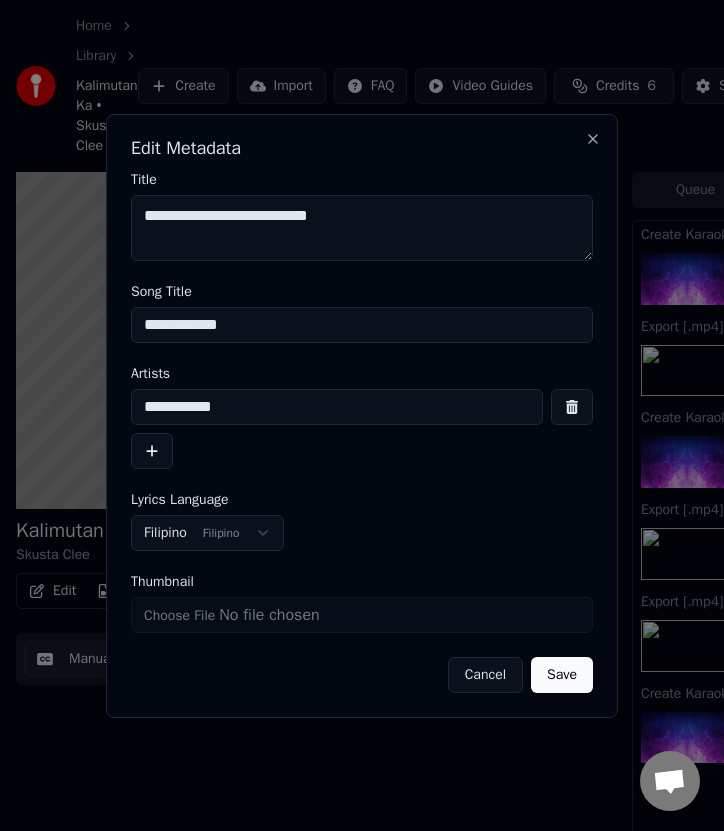 type on "**********" 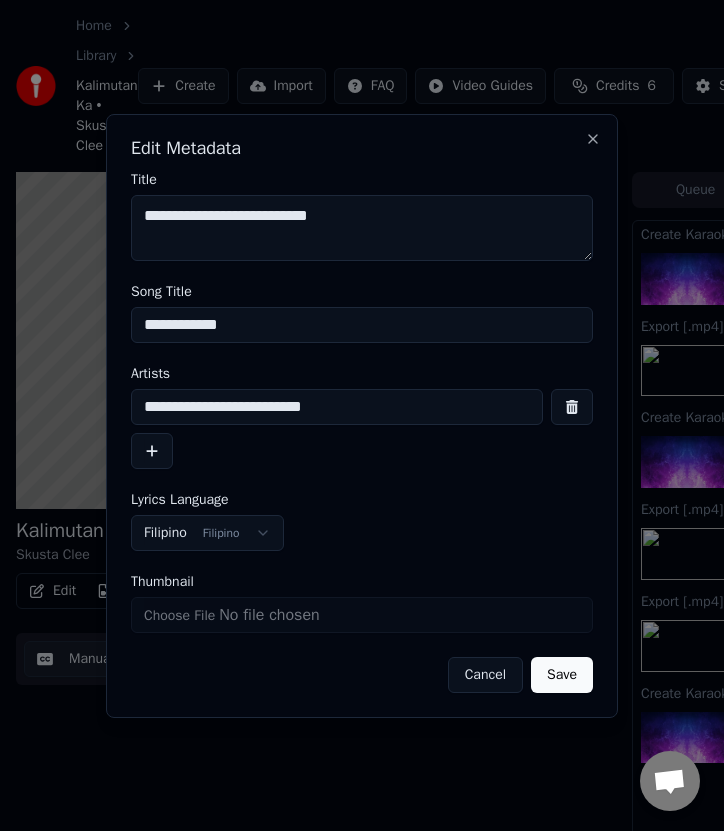 click on "**********" at bounding box center (337, 407) 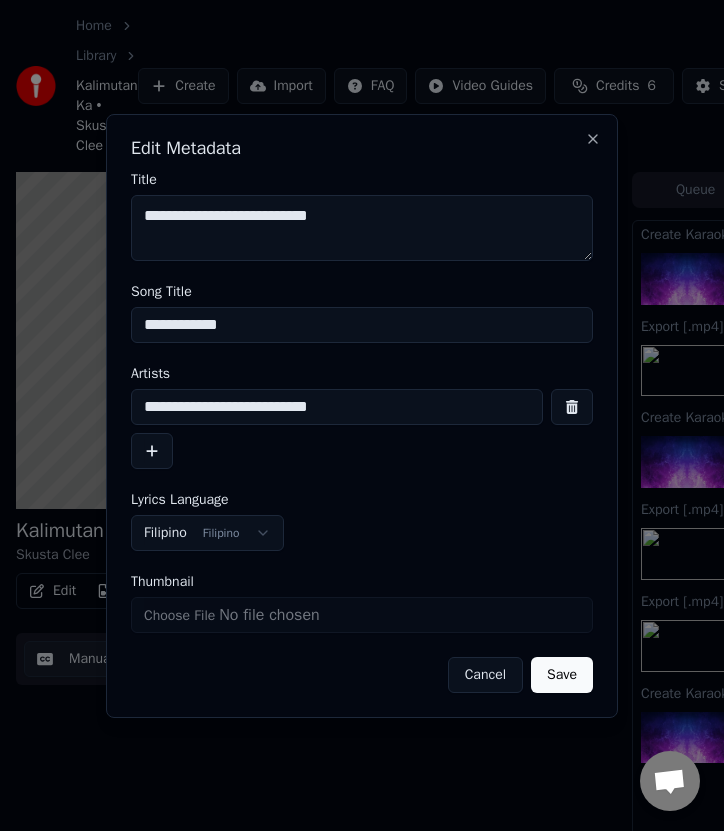 click on "**********" at bounding box center [337, 407] 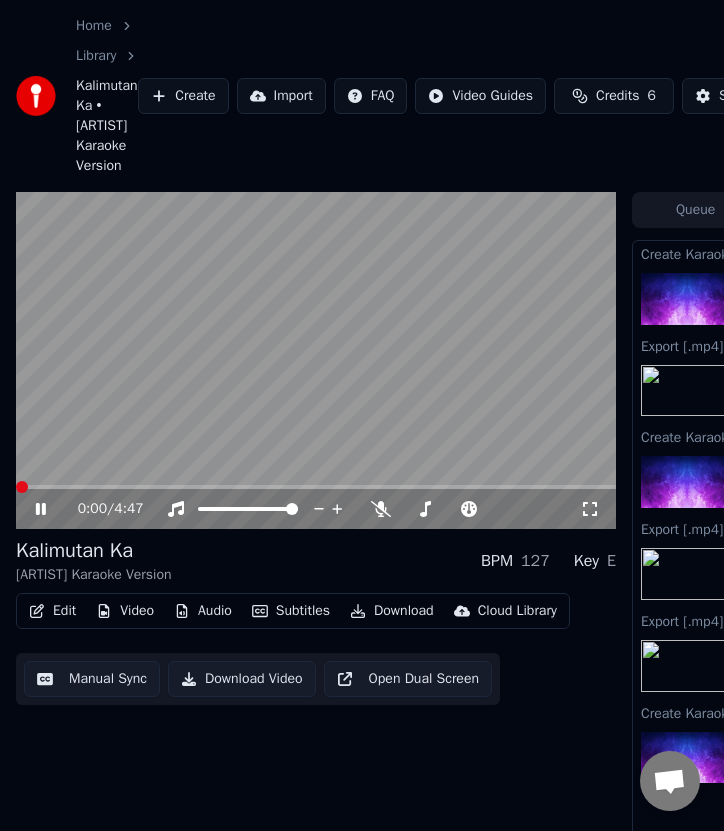 click at bounding box center [22, 487] 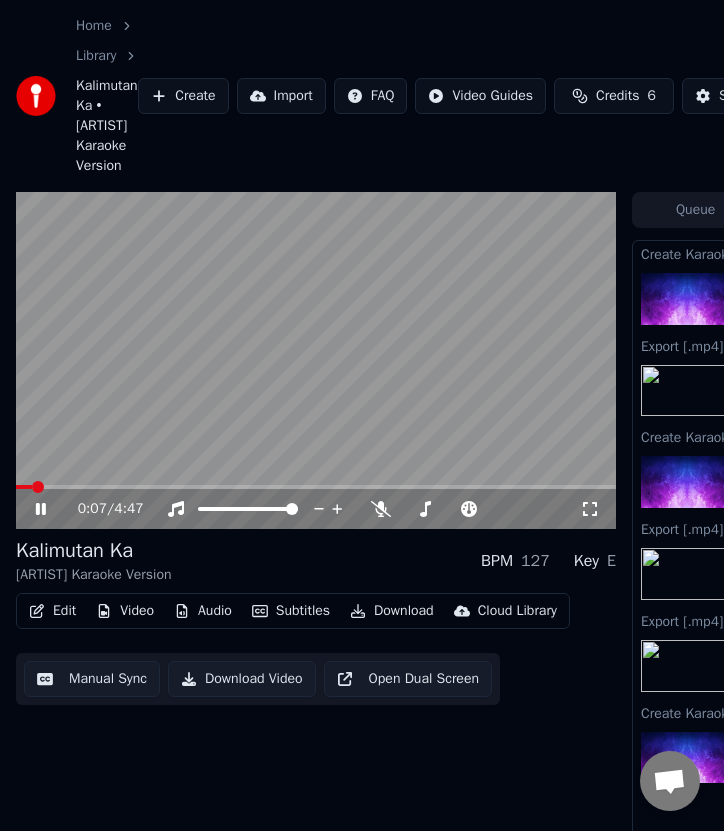 click on "Edit" at bounding box center [52, 611] 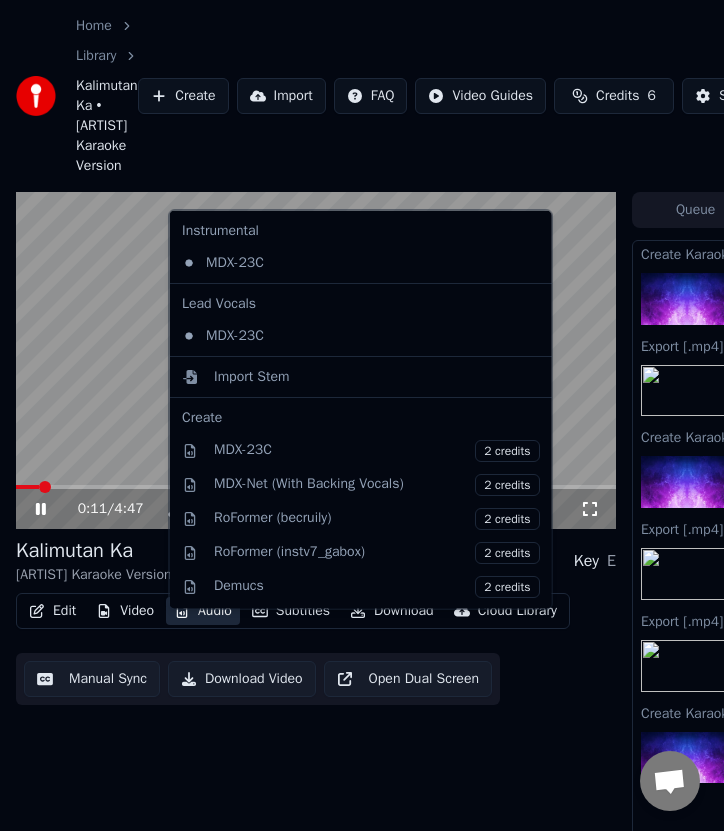 click at bounding box center [316, 361] 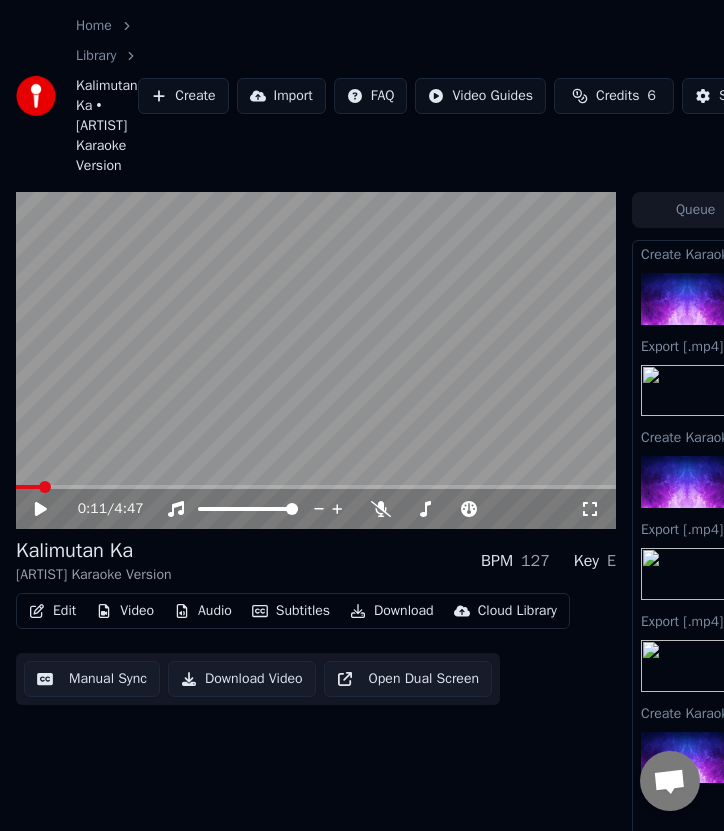 click at bounding box center (316, 361) 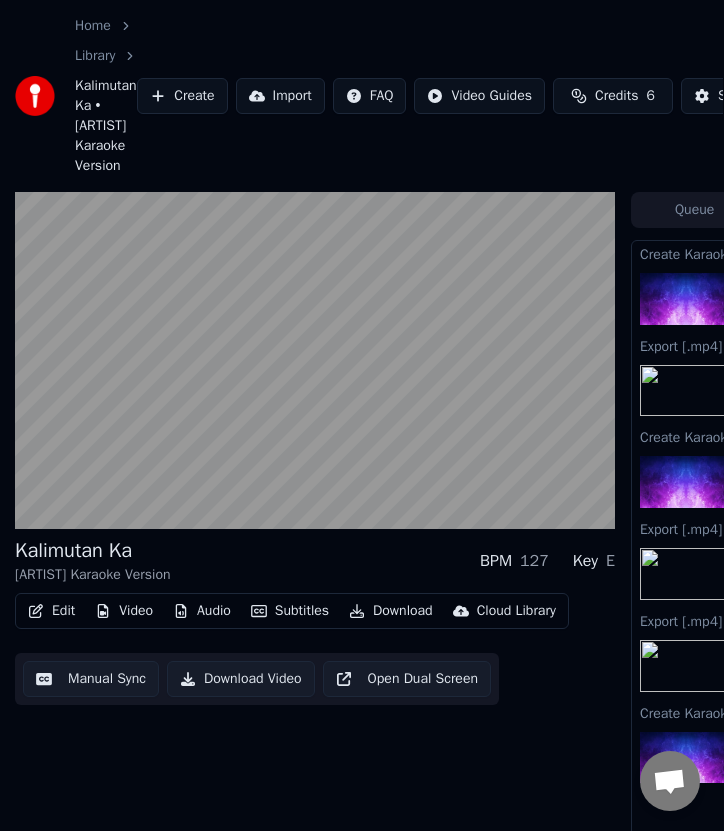 scroll, scrollTop: 0, scrollLeft: 0, axis: both 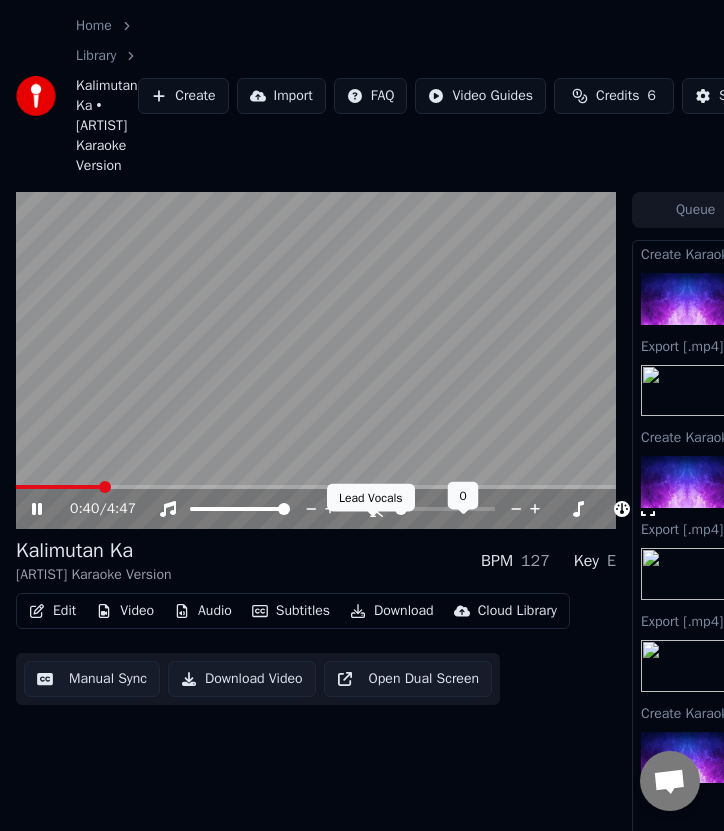 click 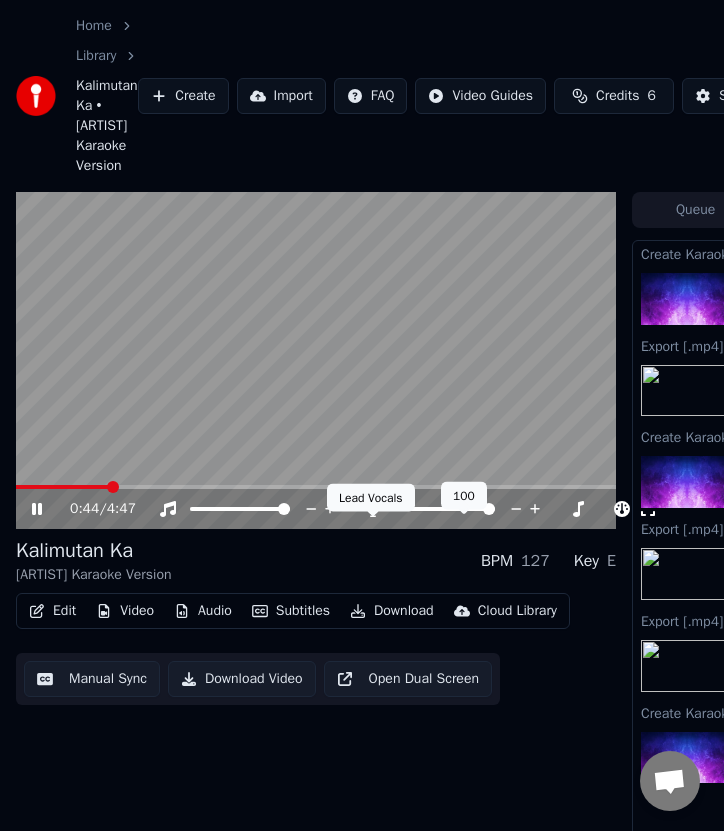 click 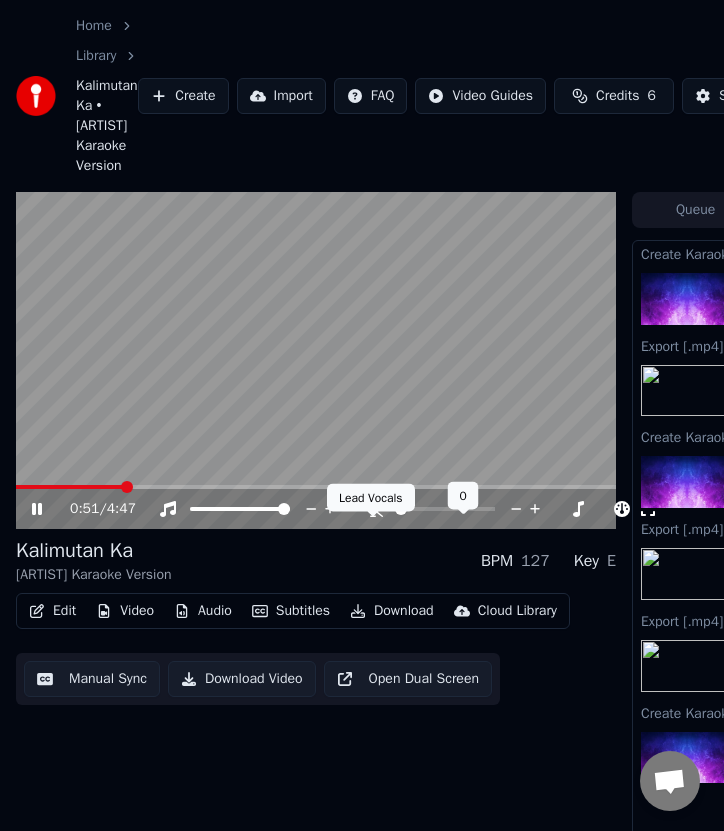 click 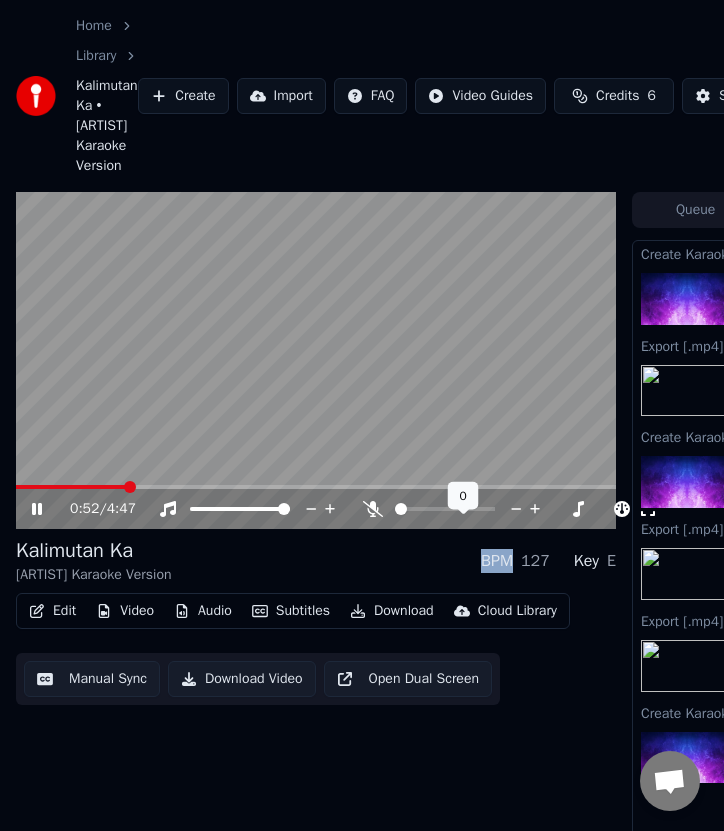 click 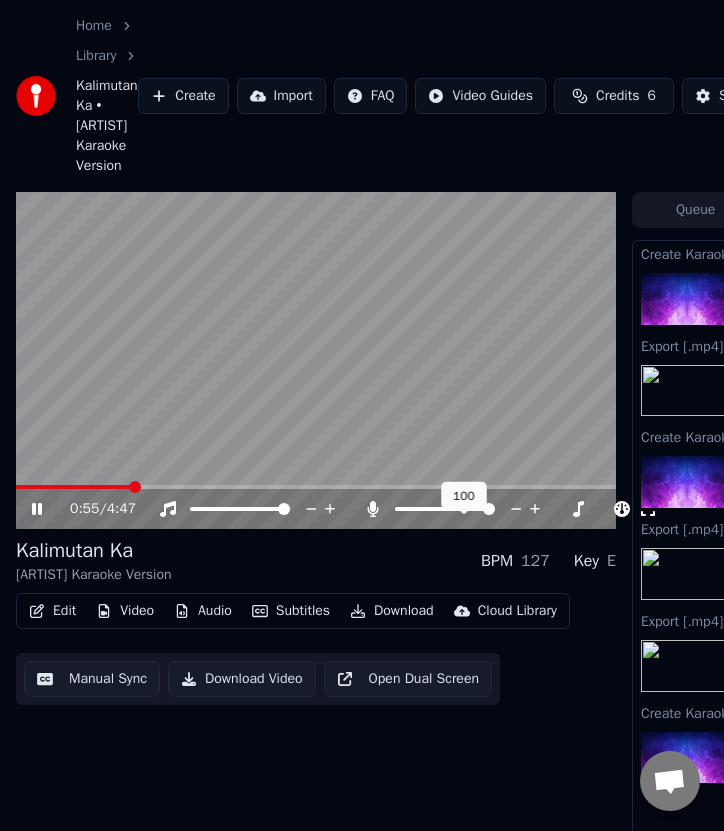 click 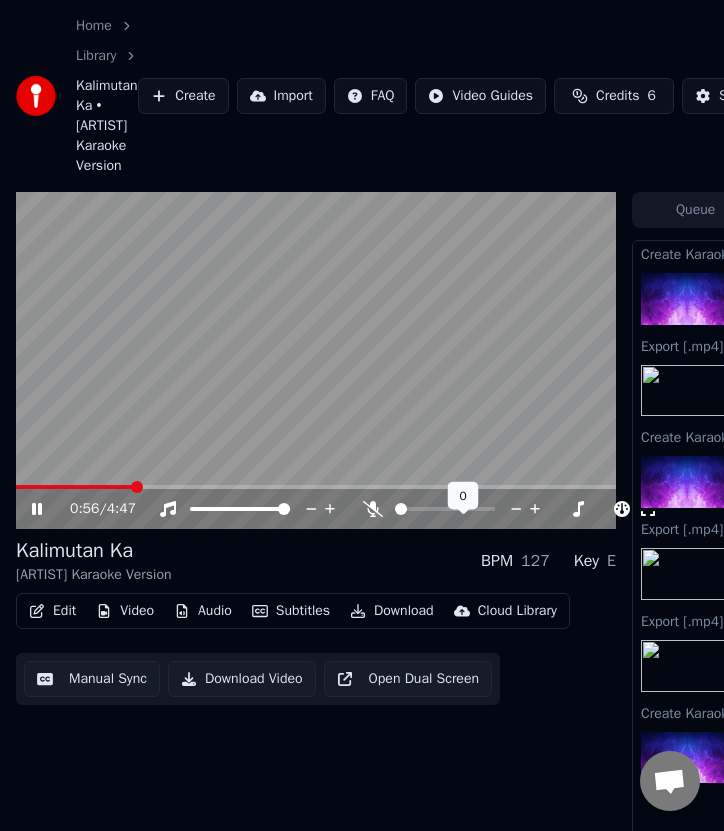 click 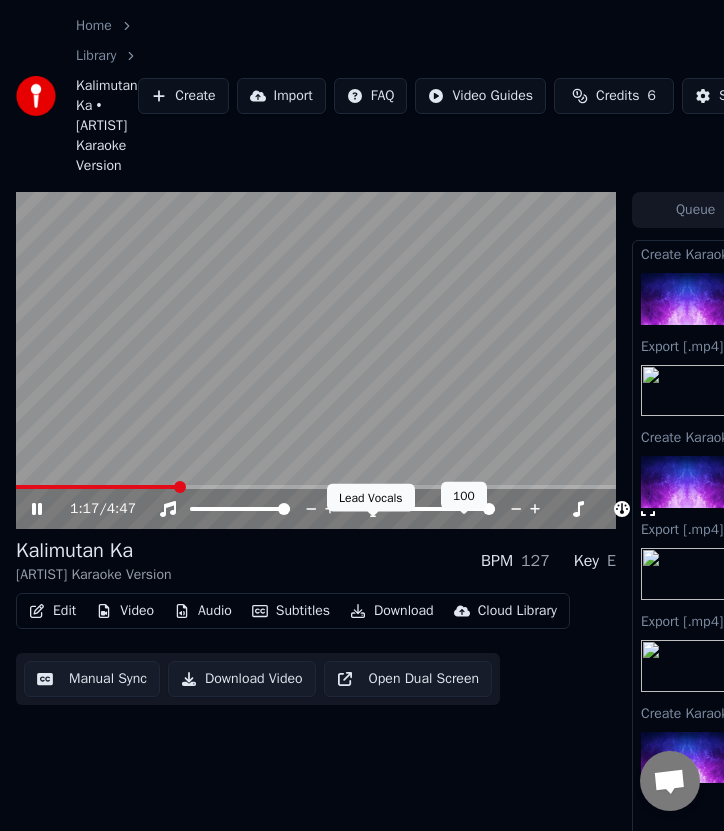click 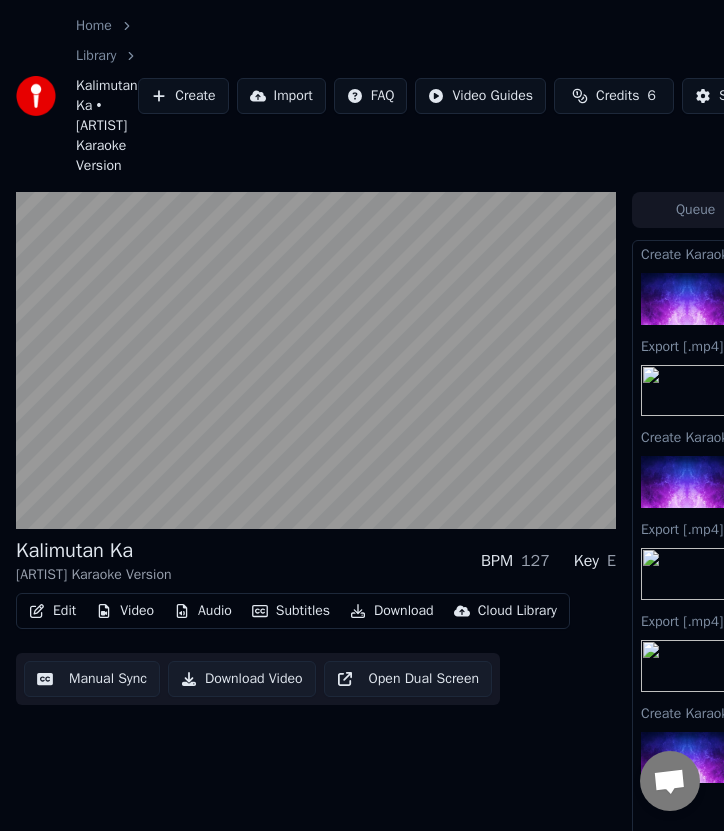 click on "Download Video" at bounding box center (242, 679) 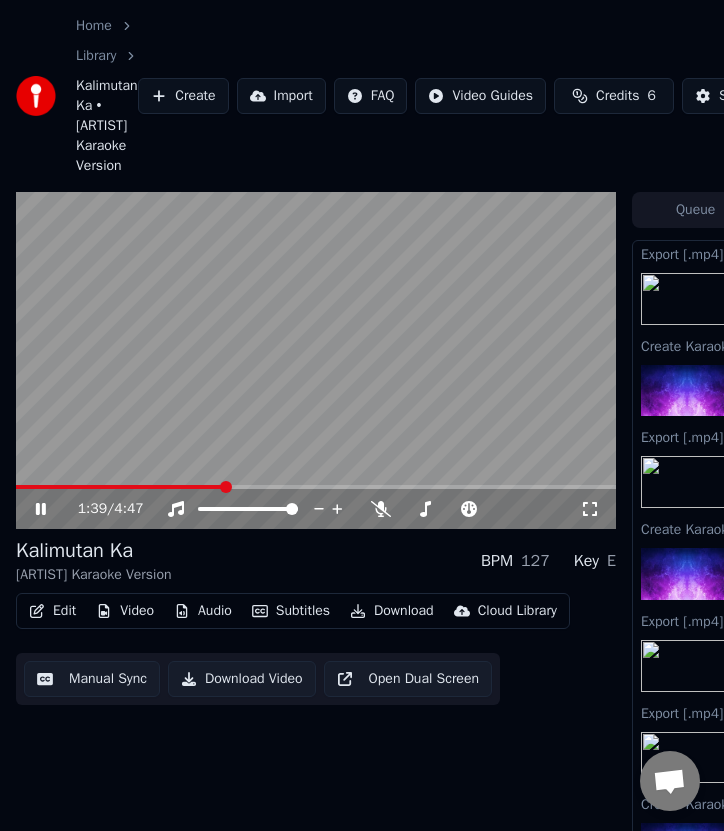 scroll, scrollTop: 9, scrollLeft: 0, axis: vertical 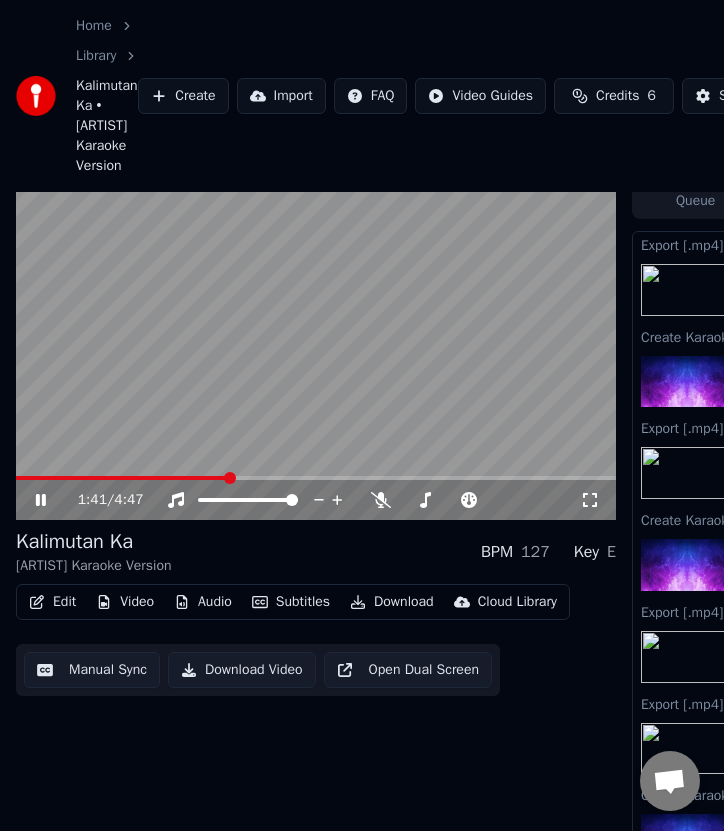 click 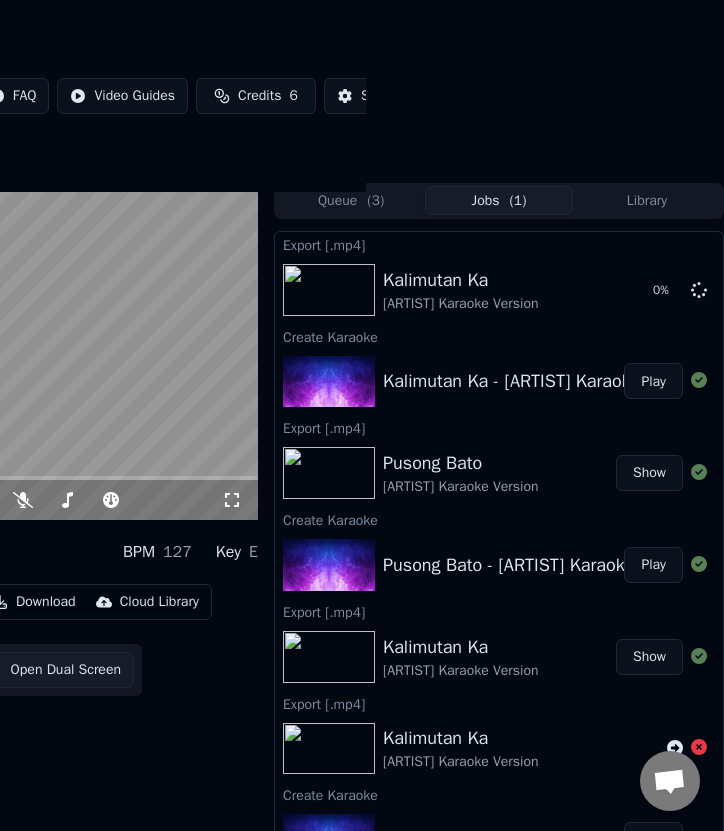 scroll, scrollTop: 0, scrollLeft: 358, axis: horizontal 